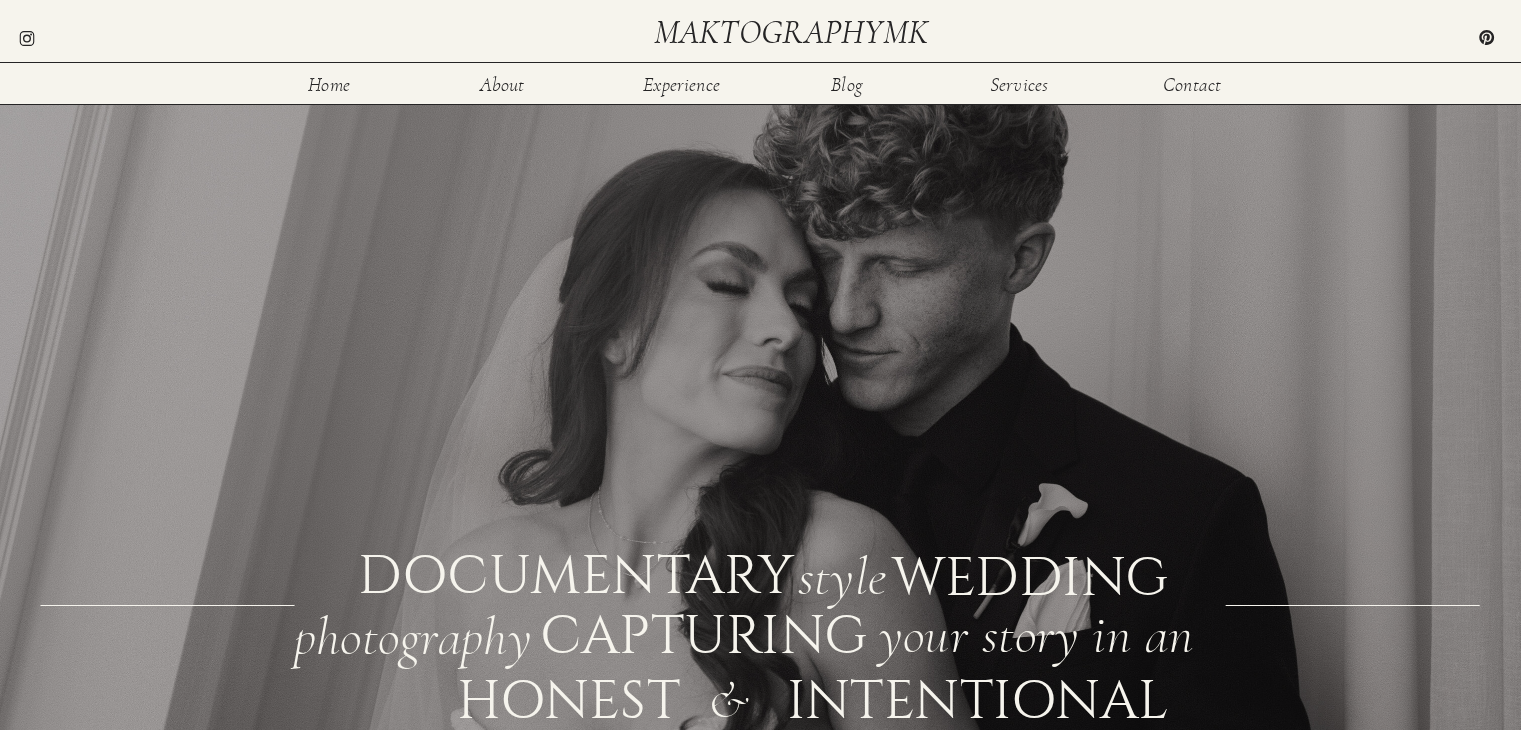 scroll, scrollTop: 40, scrollLeft: 0, axis: vertical 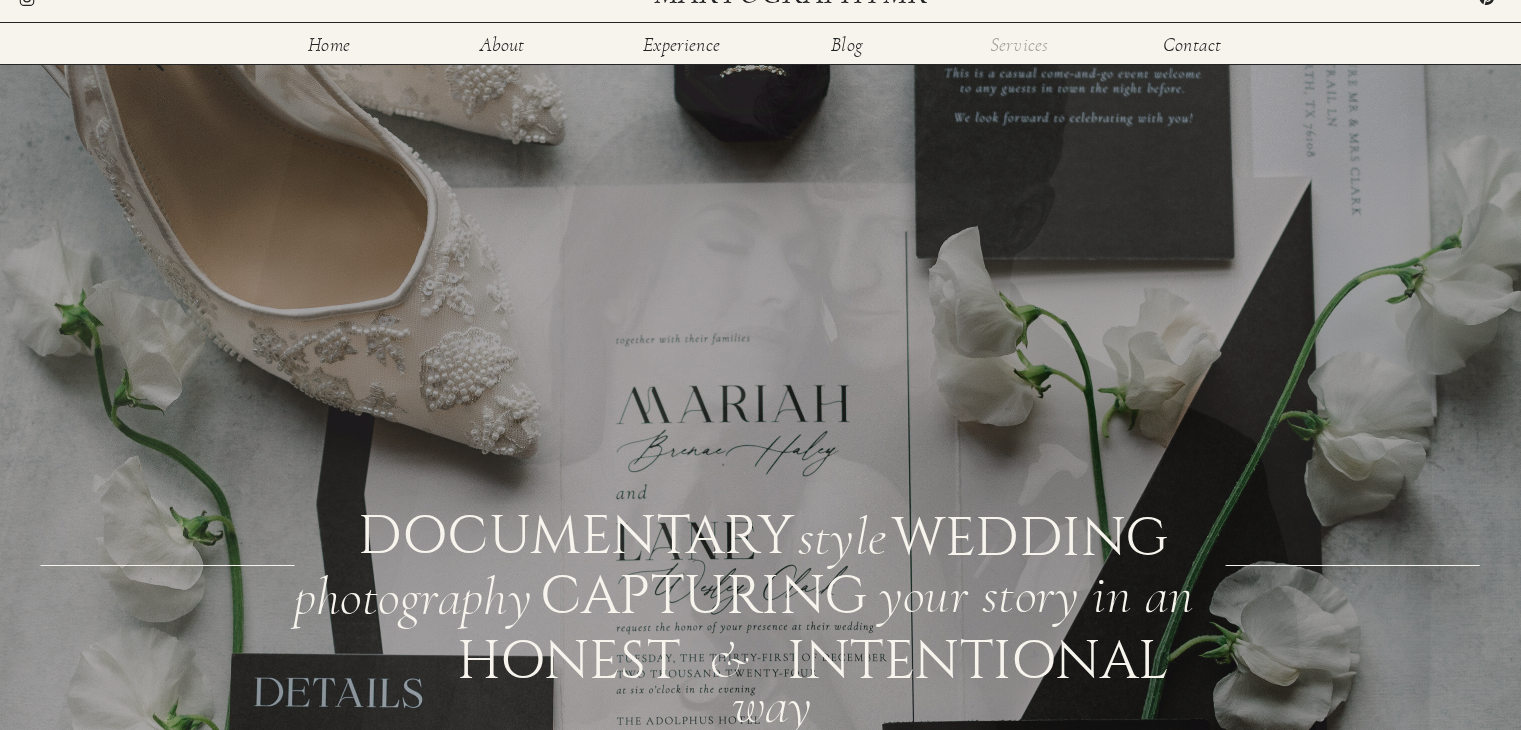 click on "Services" at bounding box center [1019, 43] 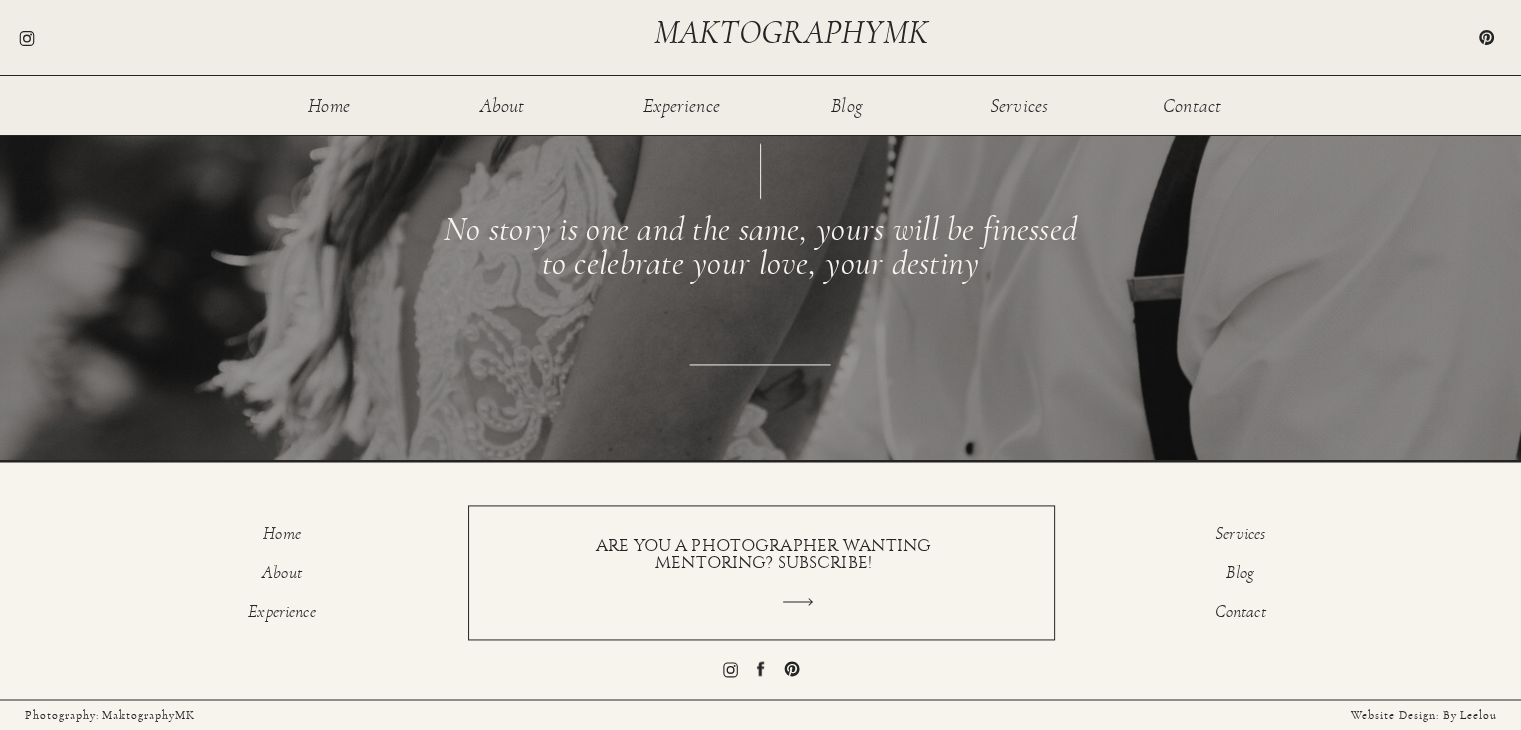 scroll, scrollTop: 2697, scrollLeft: 0, axis: vertical 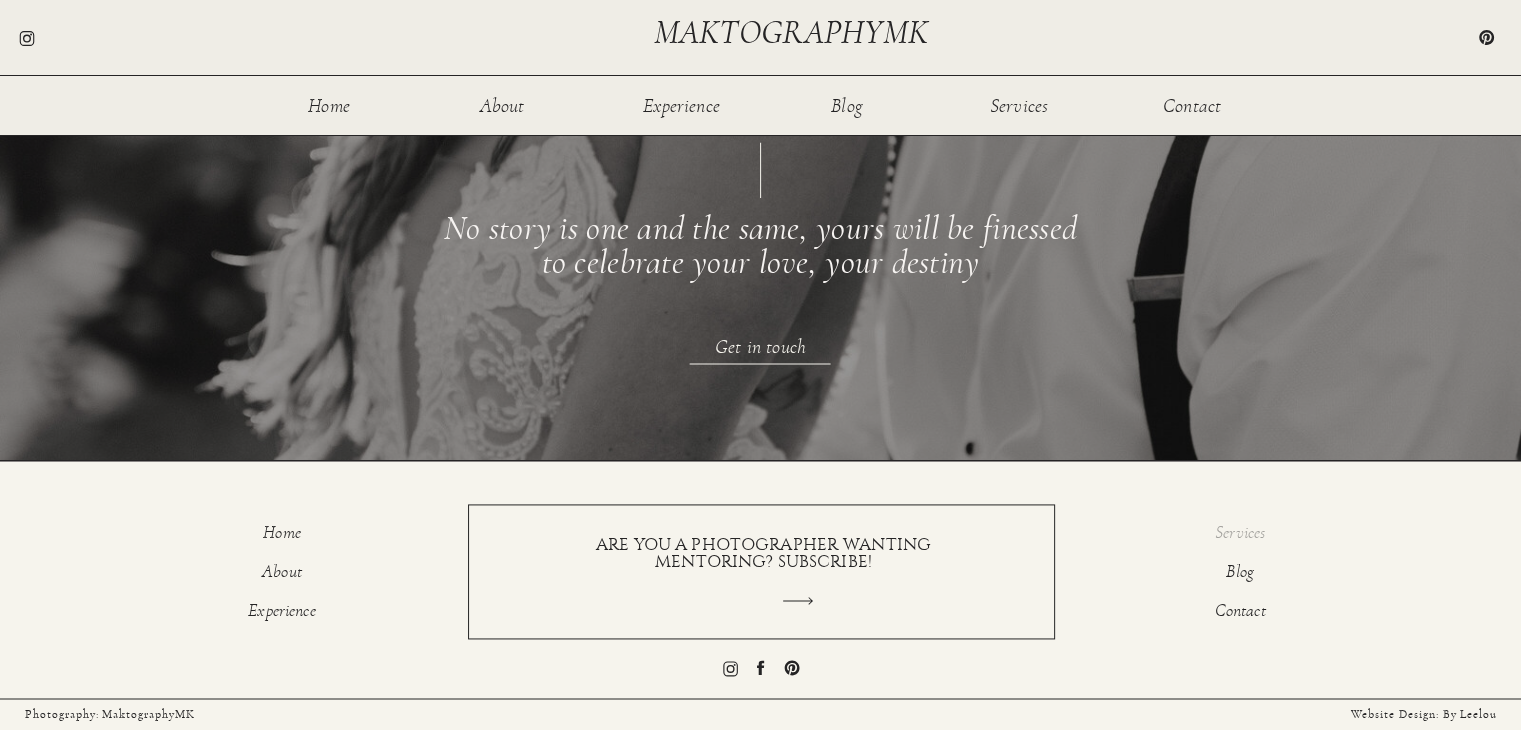 click on "Services" at bounding box center (1240, 536) 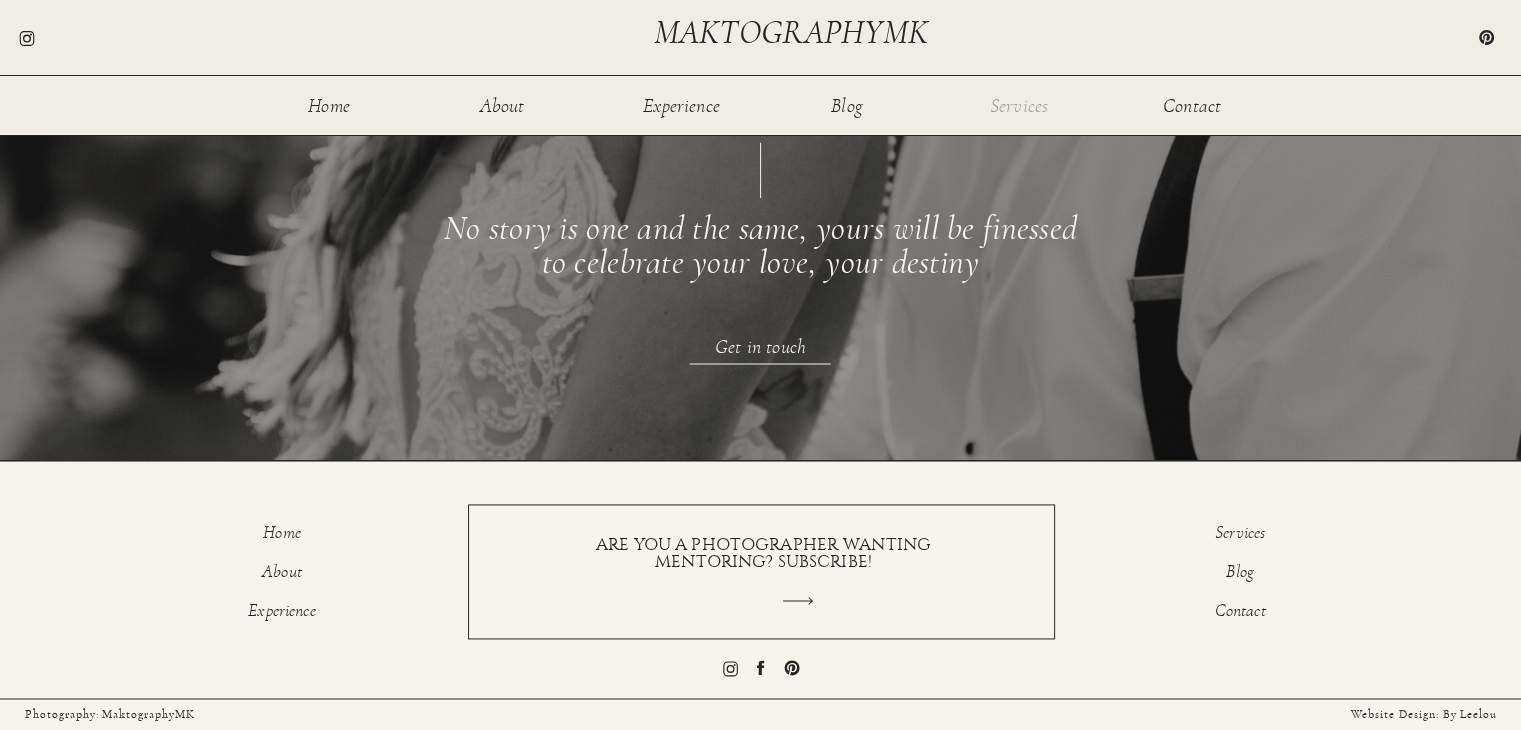 click on "Services" at bounding box center [1019, 104] 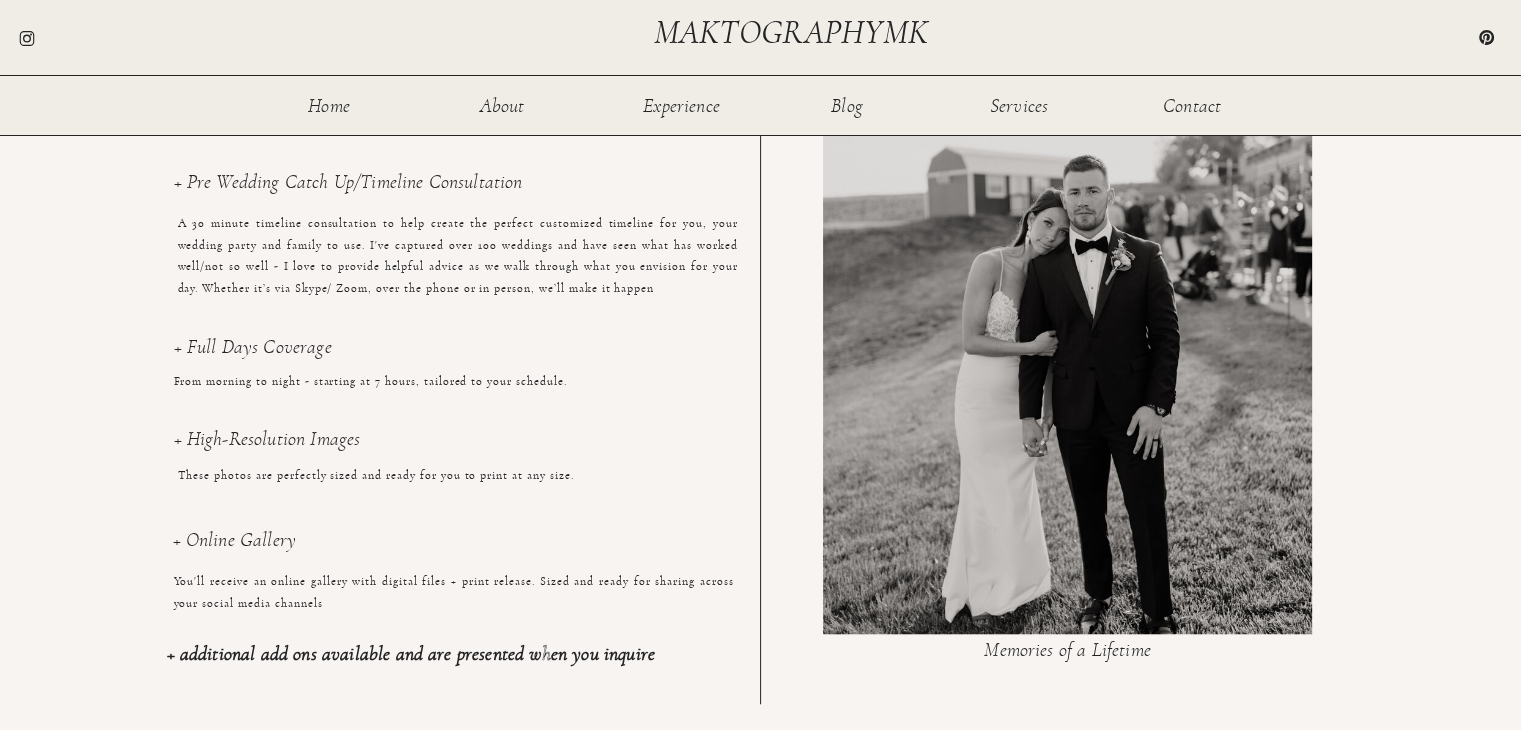 scroll, scrollTop: 1553, scrollLeft: 0, axis: vertical 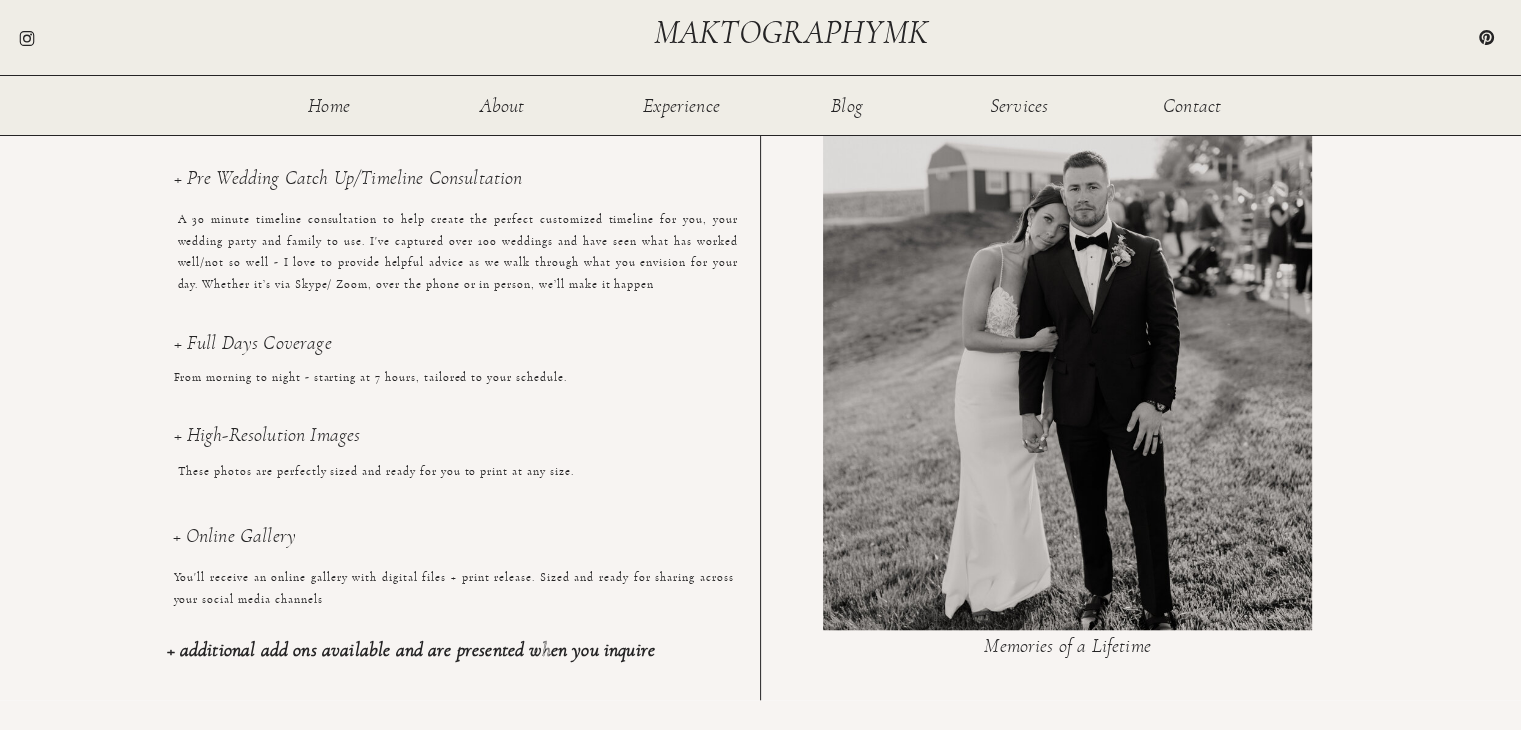 click on "+ Full Days Coverage" at bounding box center [454, 354] 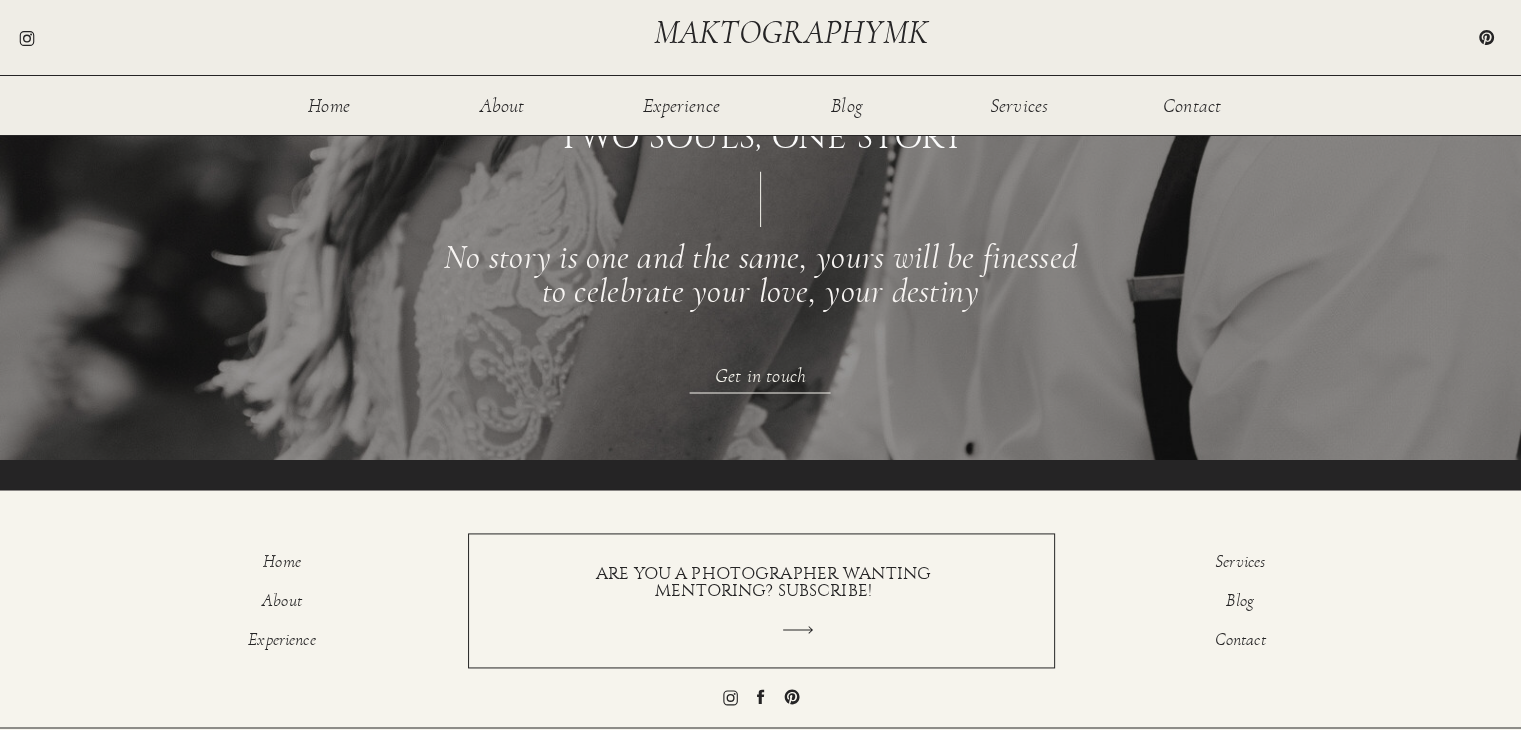 scroll, scrollTop: 2697, scrollLeft: 0, axis: vertical 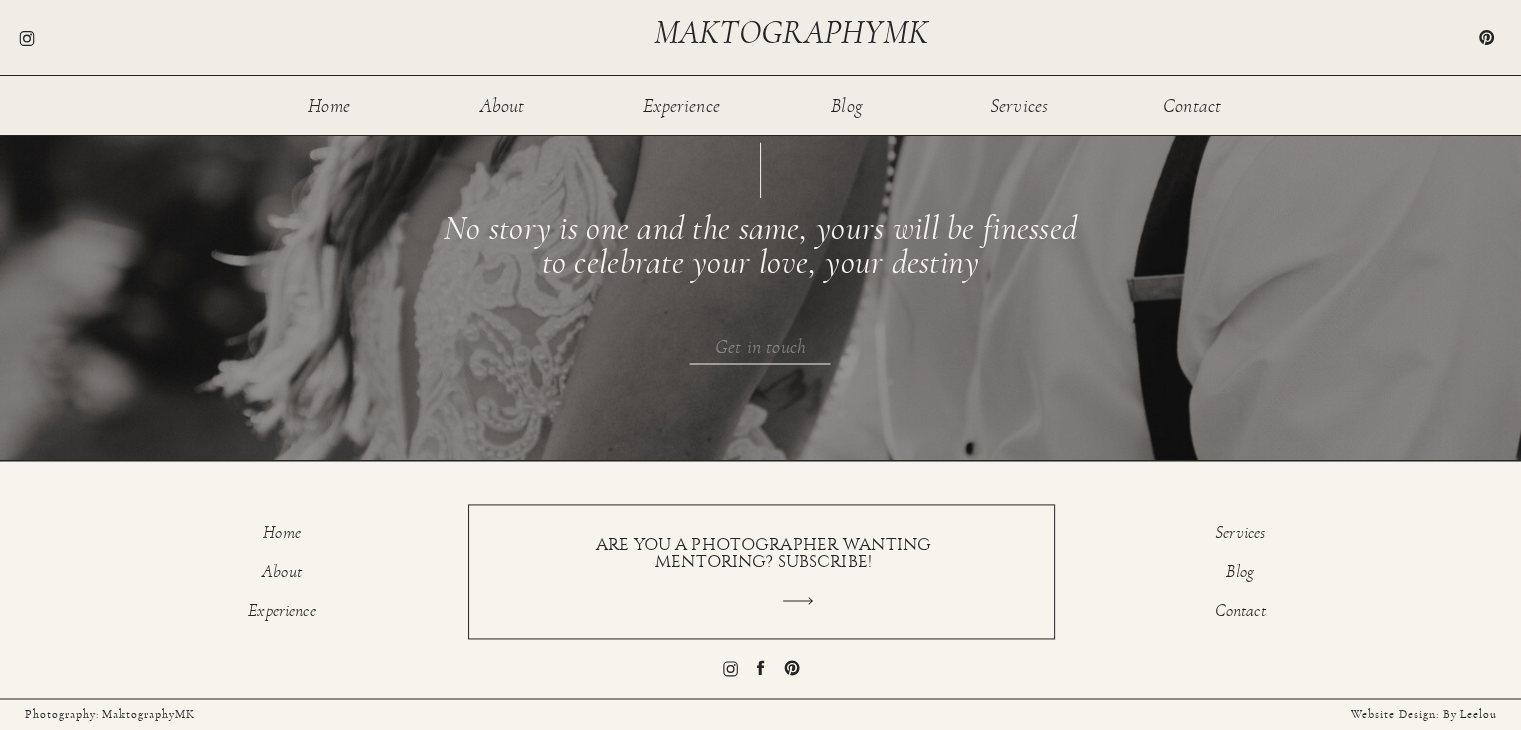 click on "Get in touch" at bounding box center [761, 347] 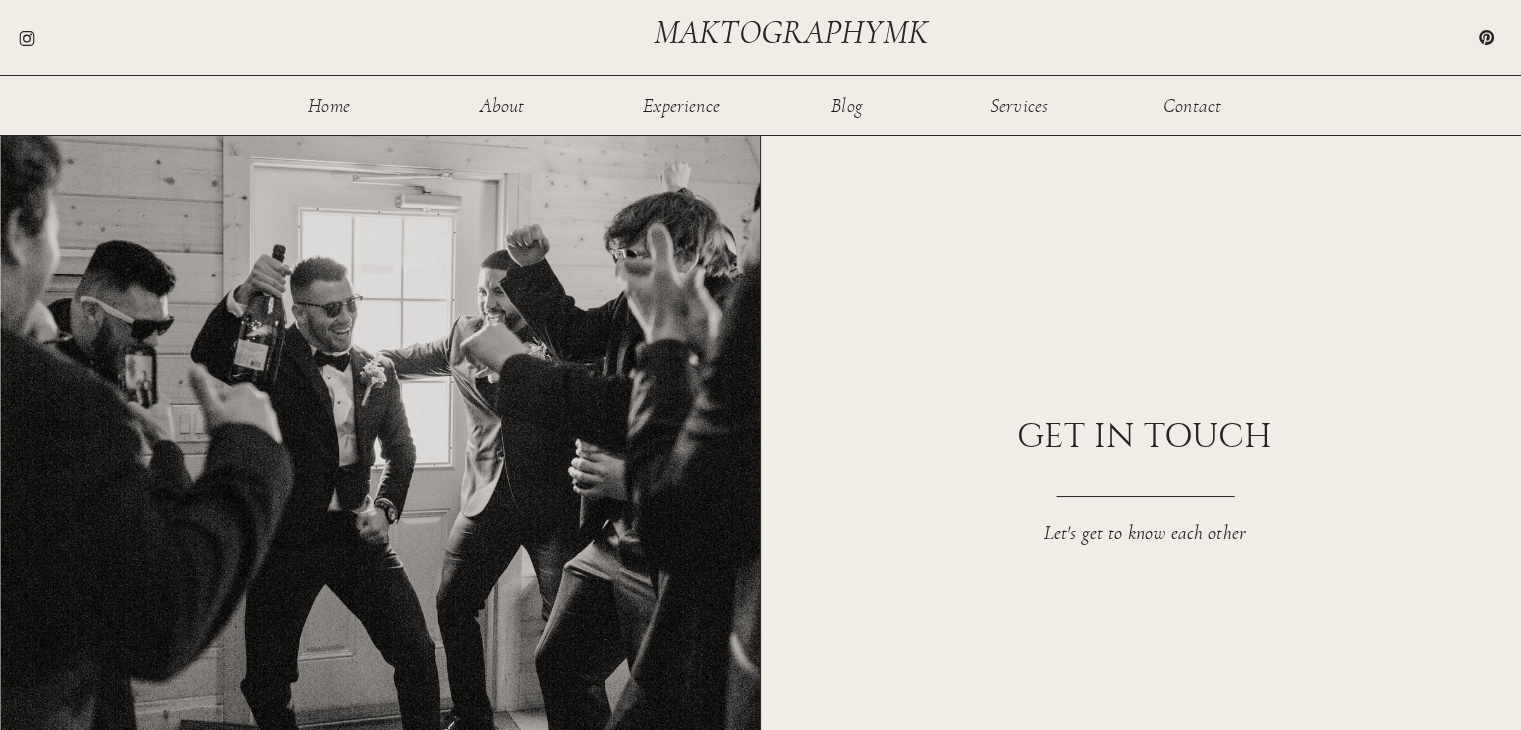 scroll, scrollTop: 0, scrollLeft: 0, axis: both 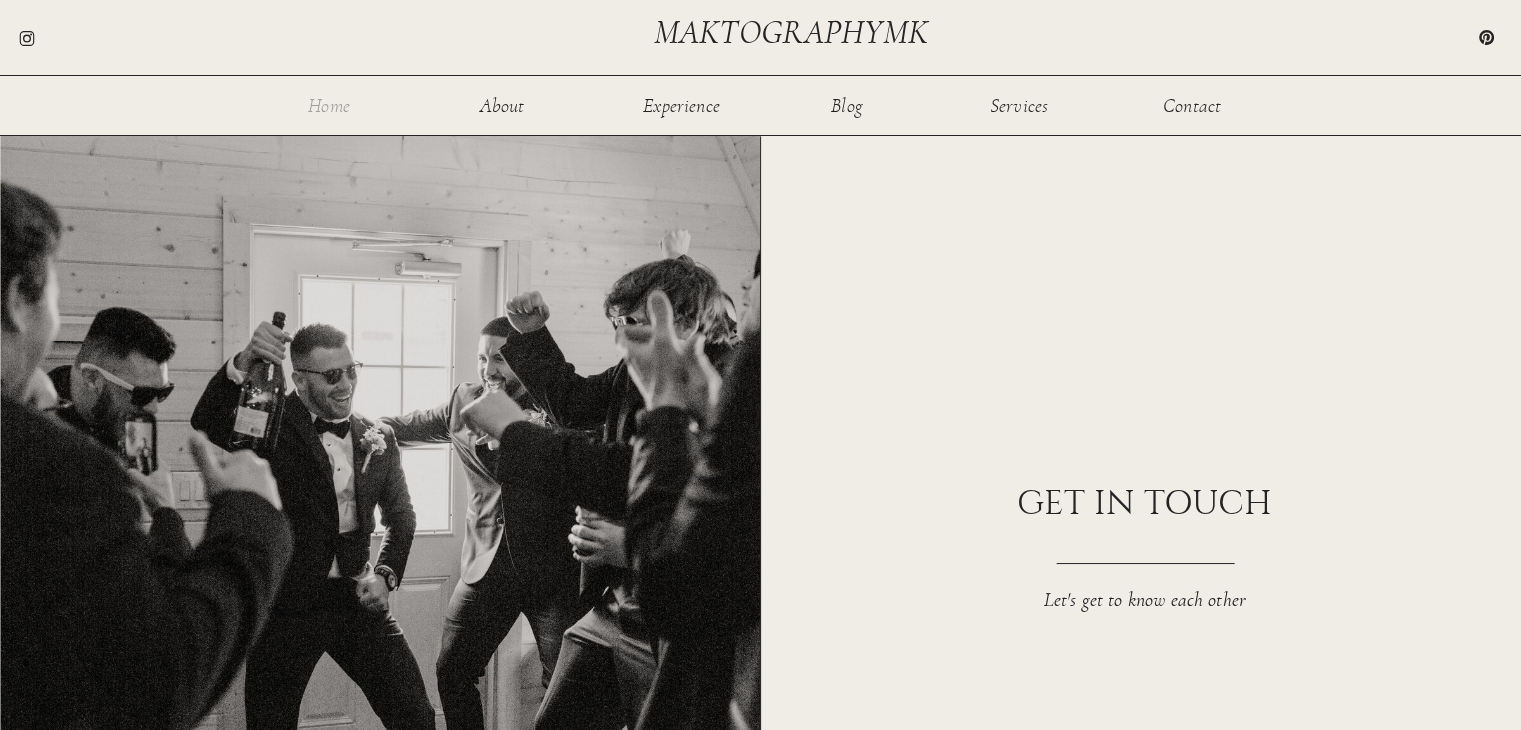 click on "Home" at bounding box center (329, 104) 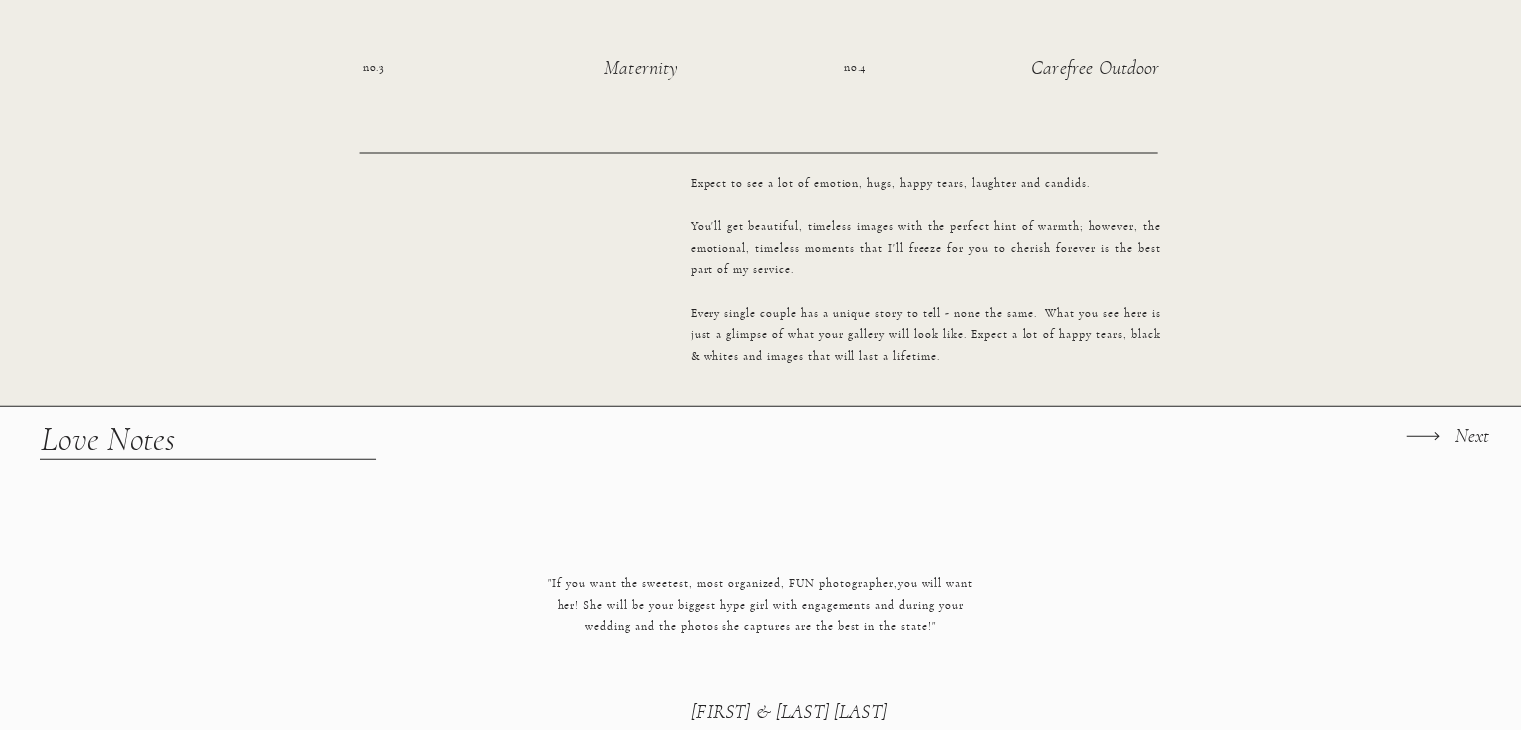 scroll, scrollTop: 4624, scrollLeft: 0, axis: vertical 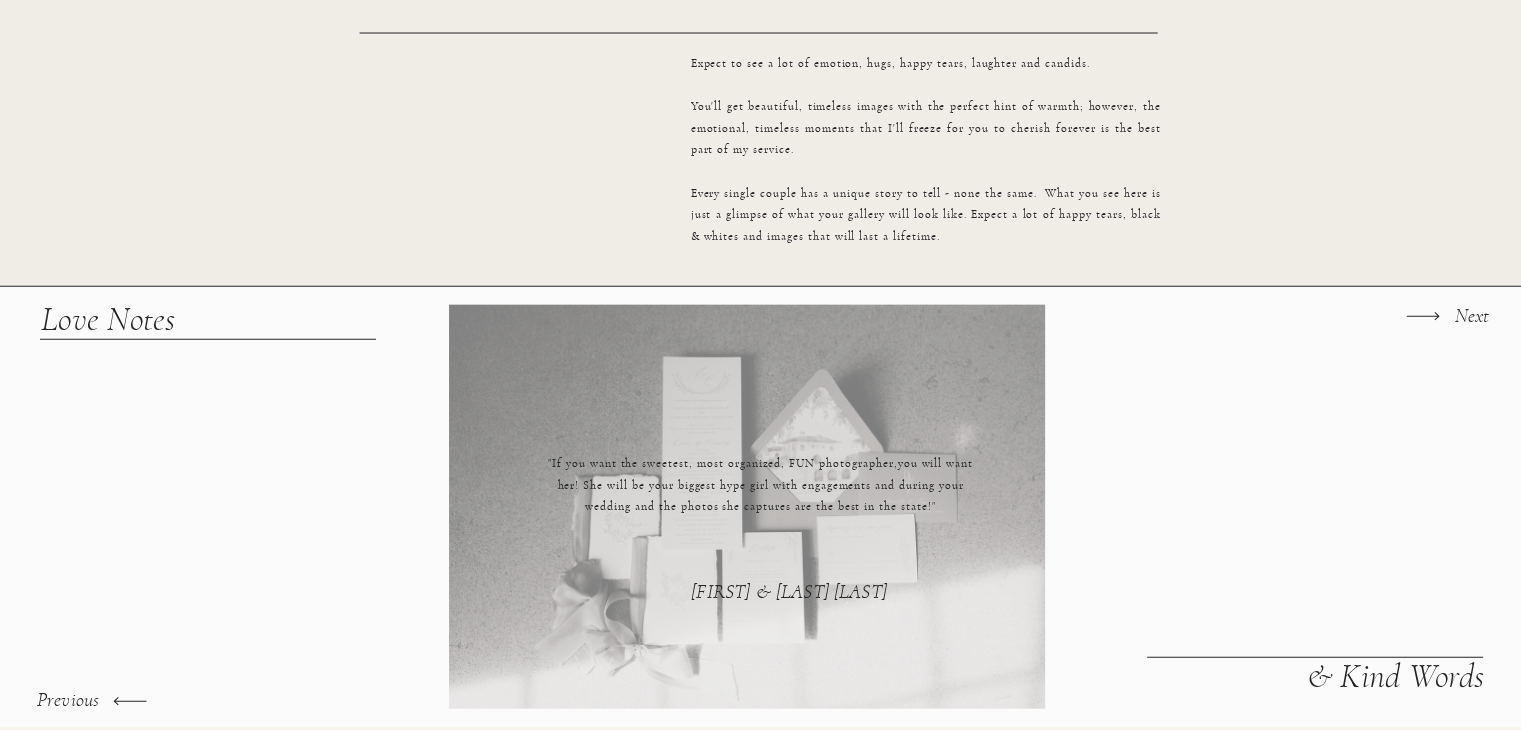click at bounding box center [1422, 316] 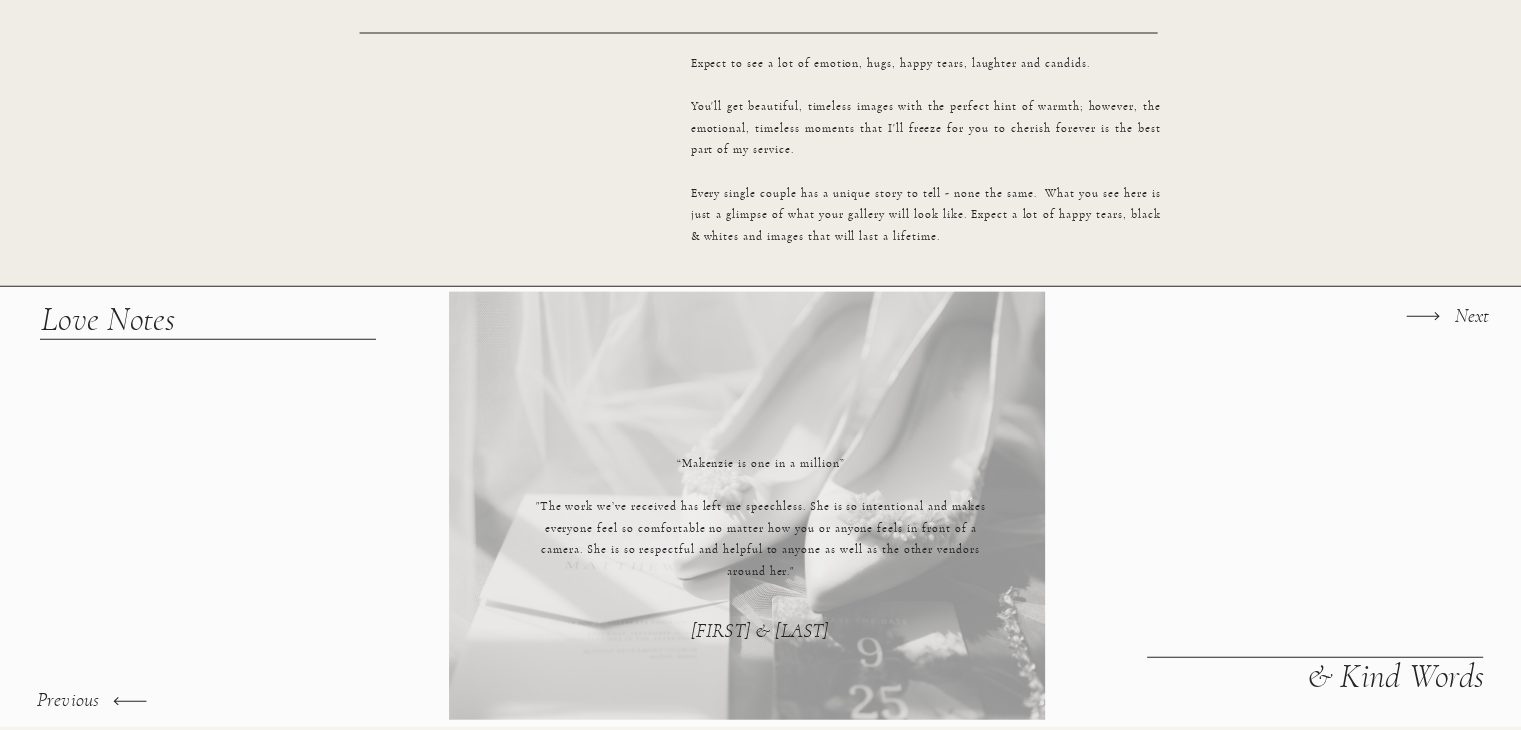click at bounding box center [1422, 316] 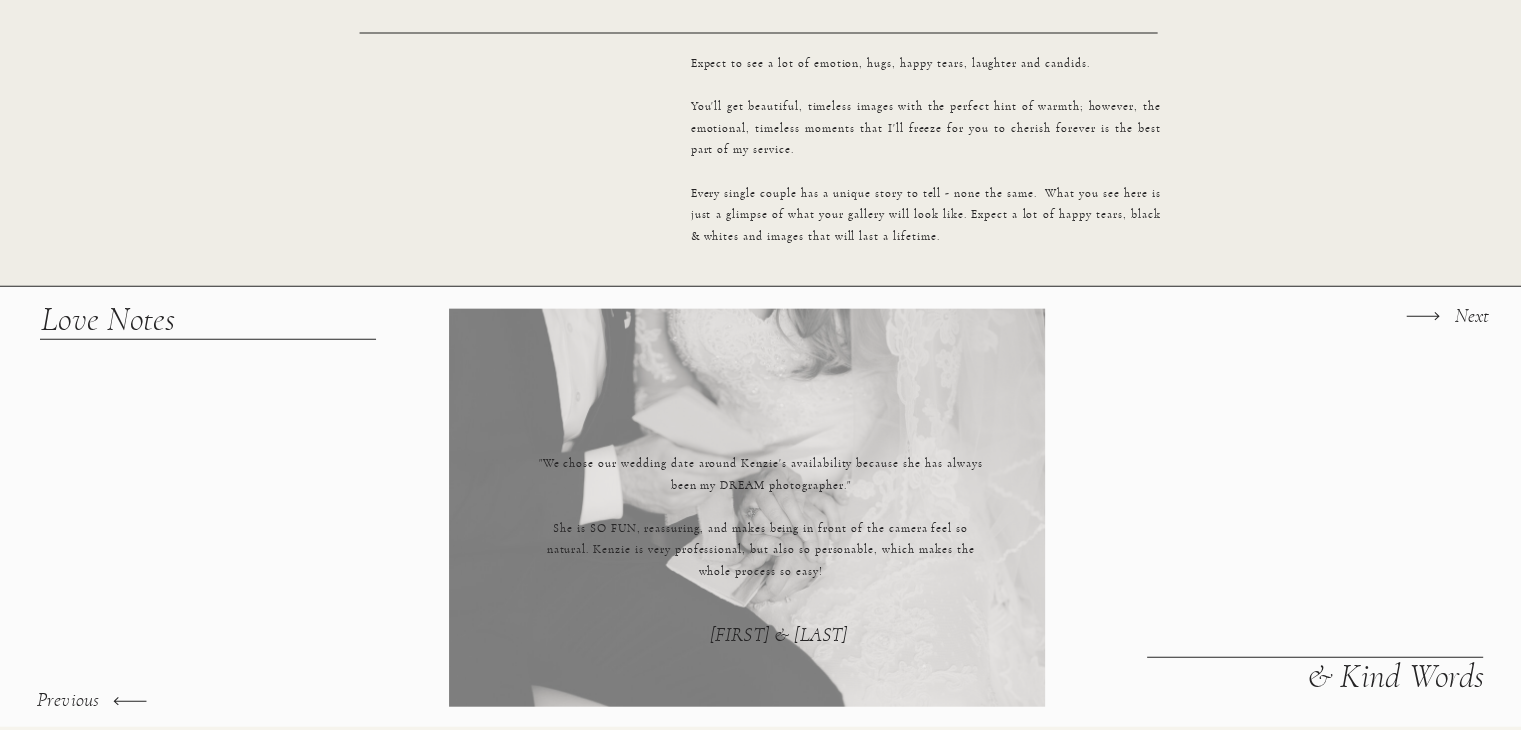 click at bounding box center (1422, 316) 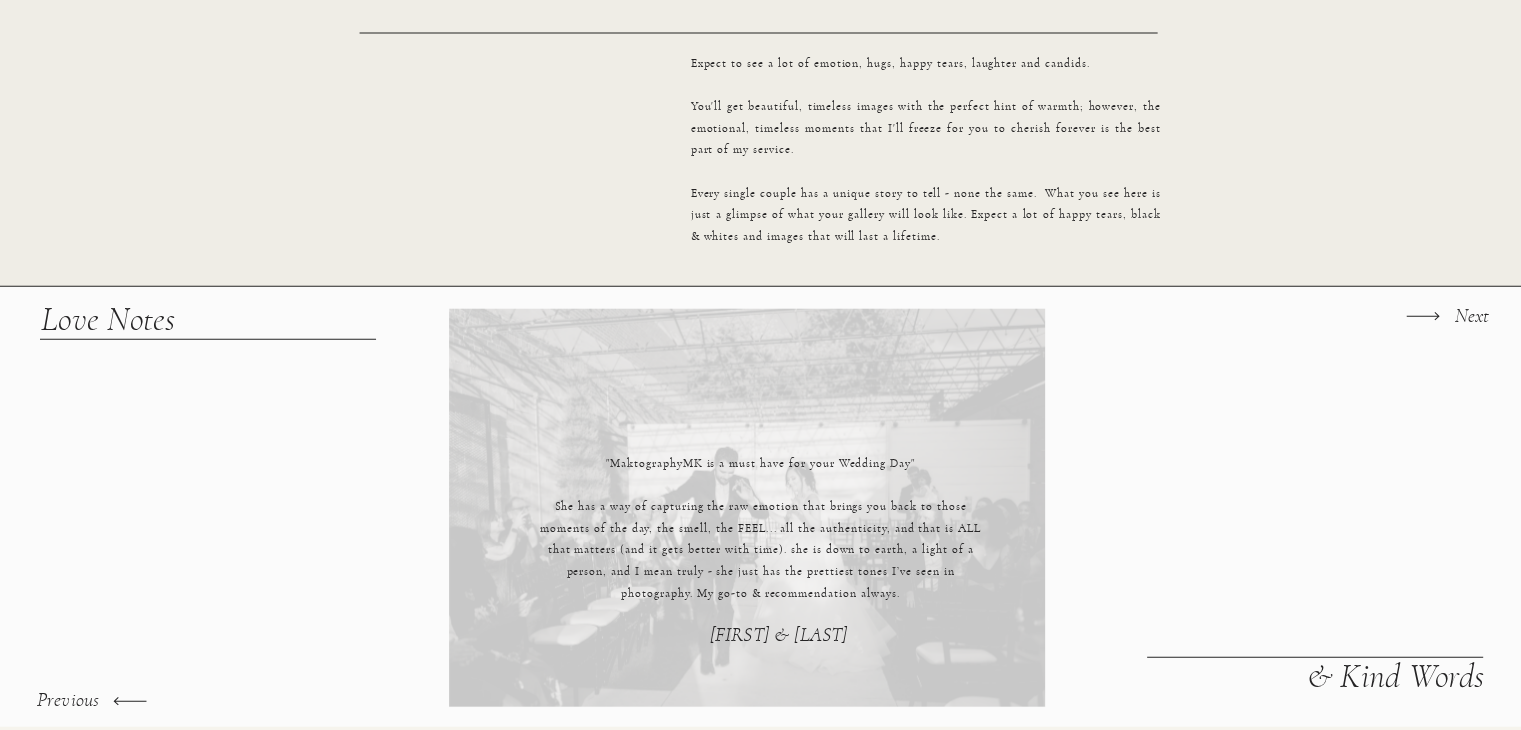 click at bounding box center (1422, 316) 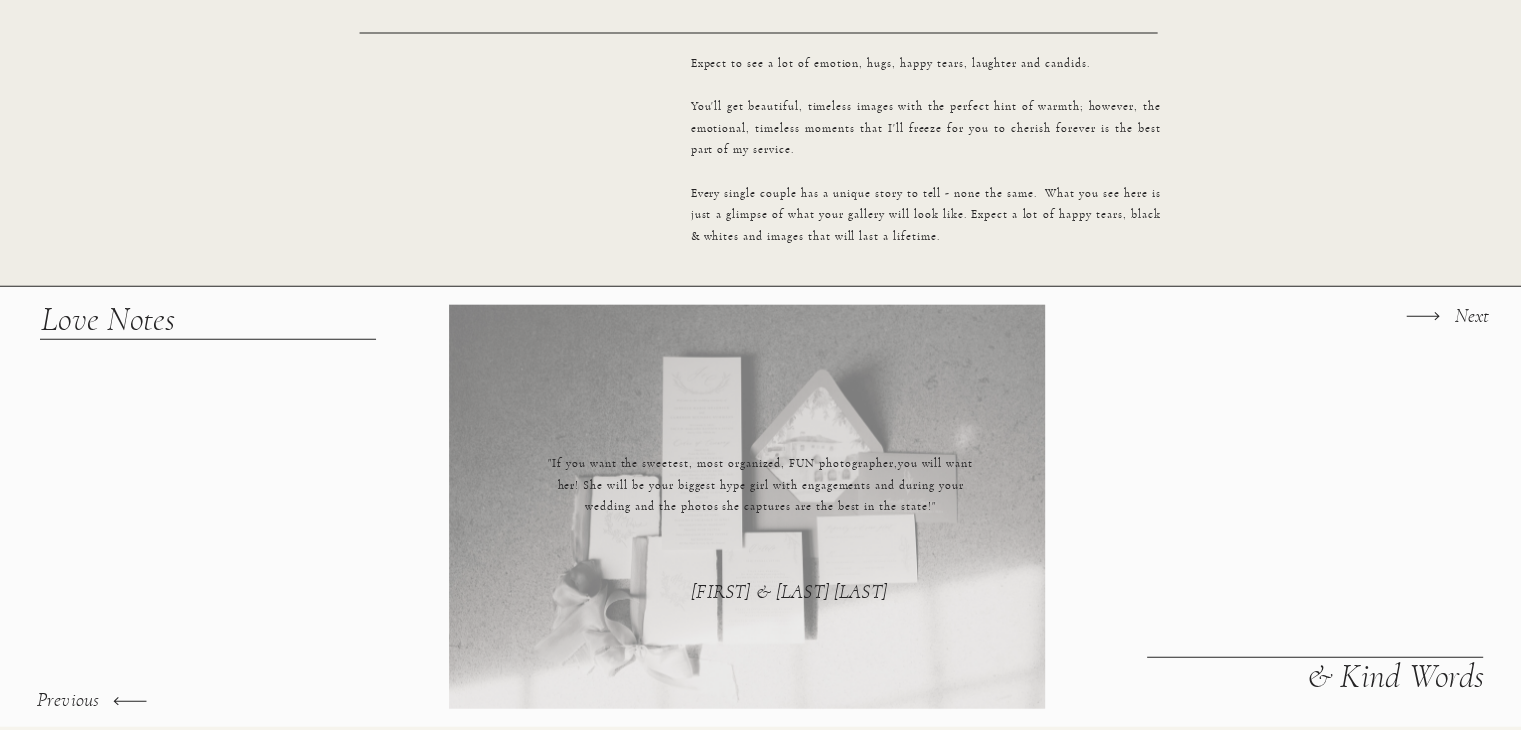 click at bounding box center (1422, 316) 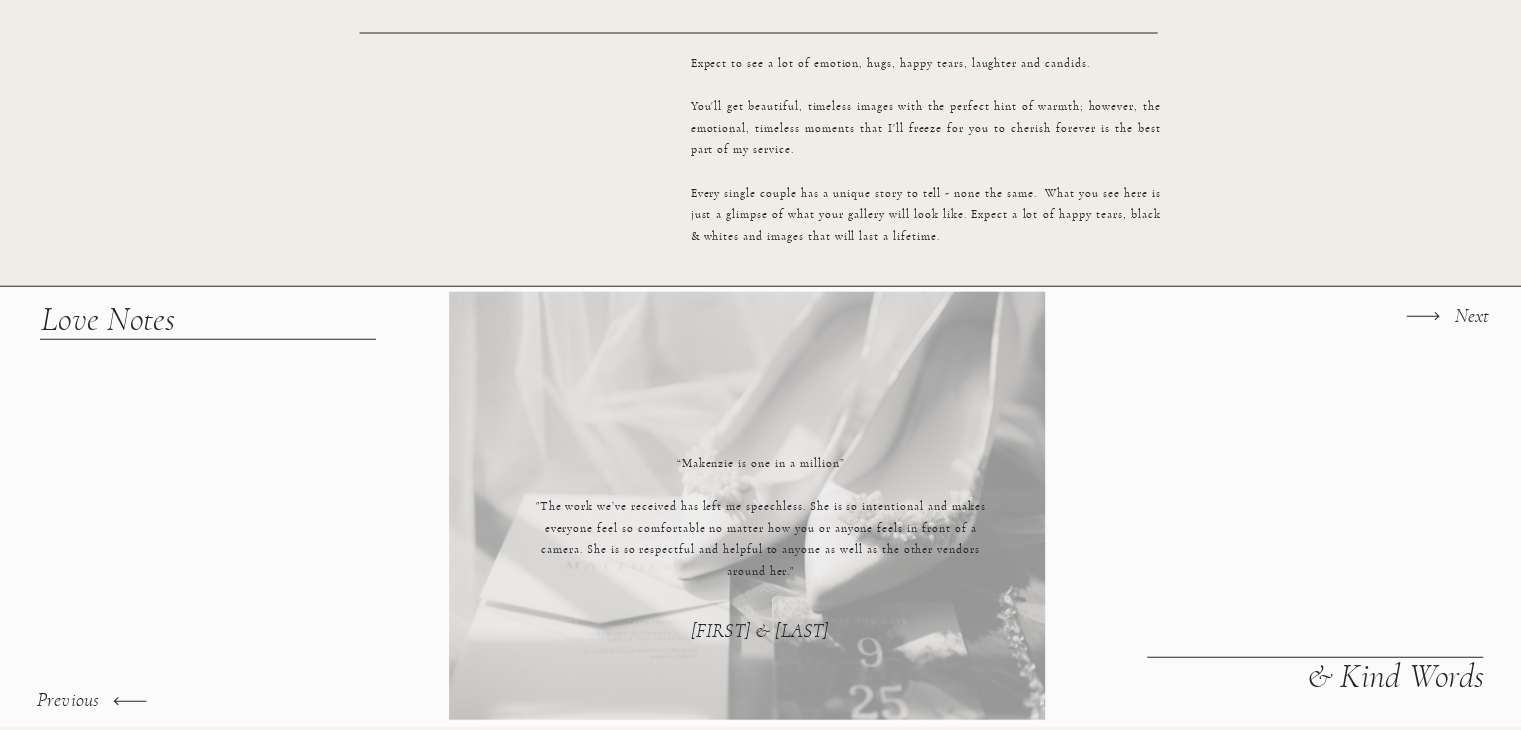 click at bounding box center (1422, 316) 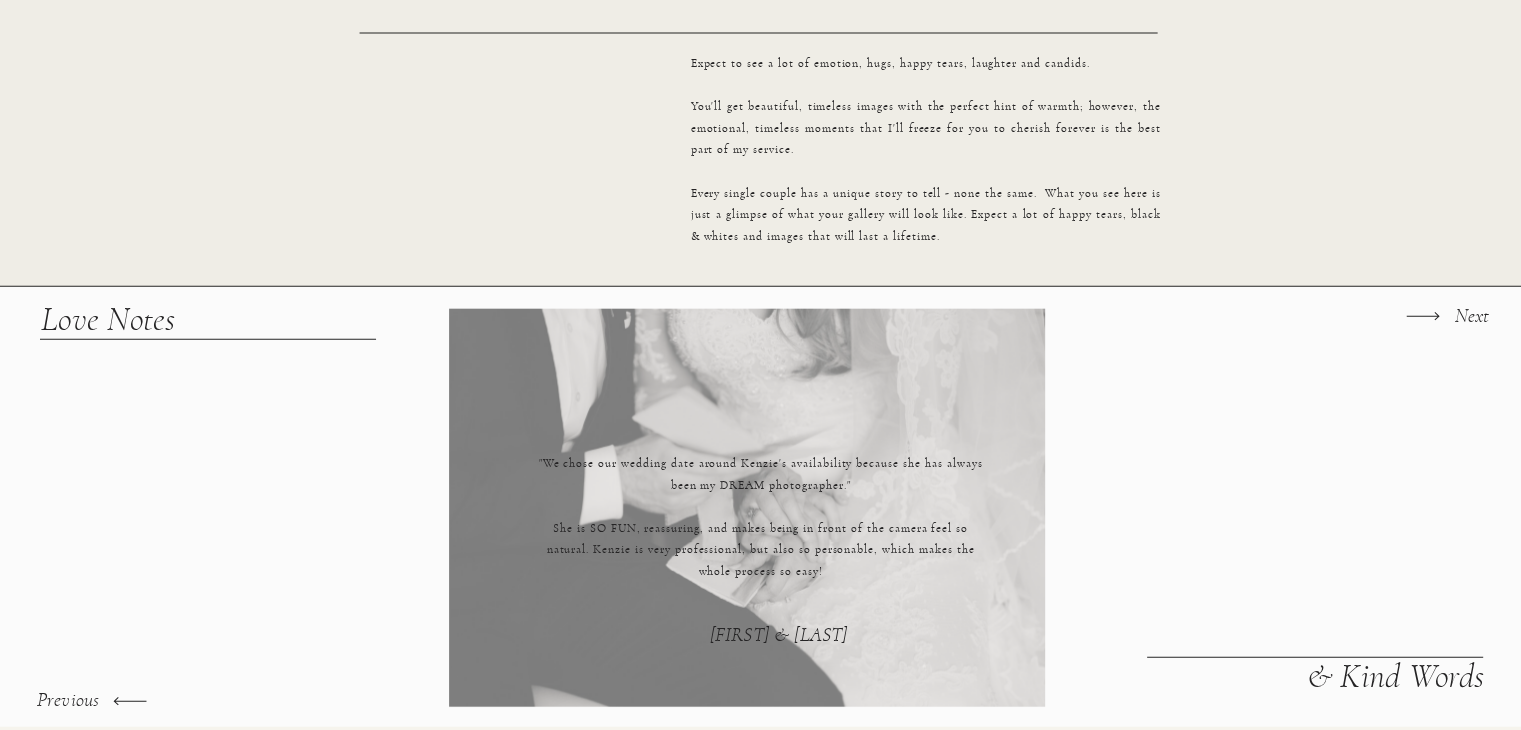 click at bounding box center (1422, 316) 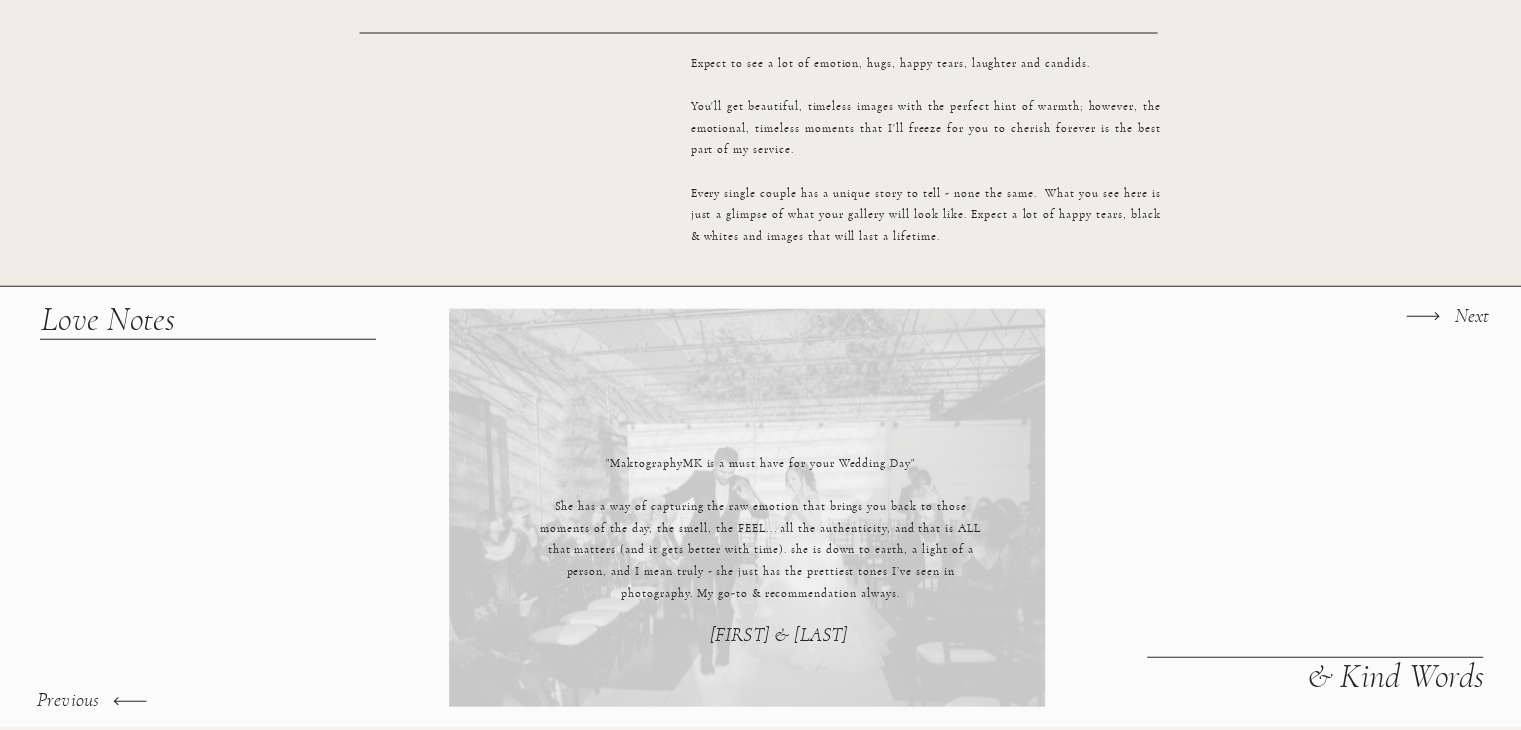 click at bounding box center (1422, 316) 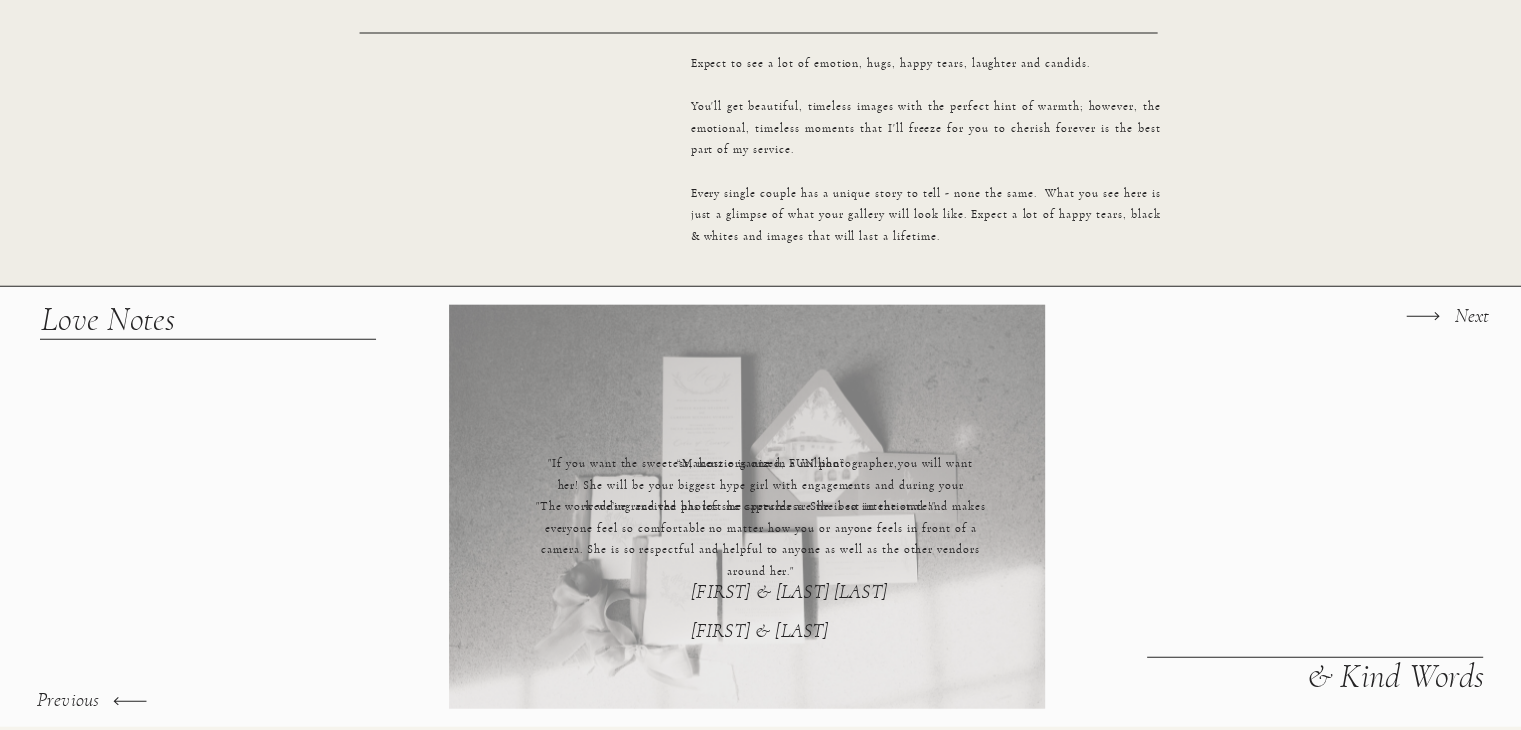 click at bounding box center [1422, 316] 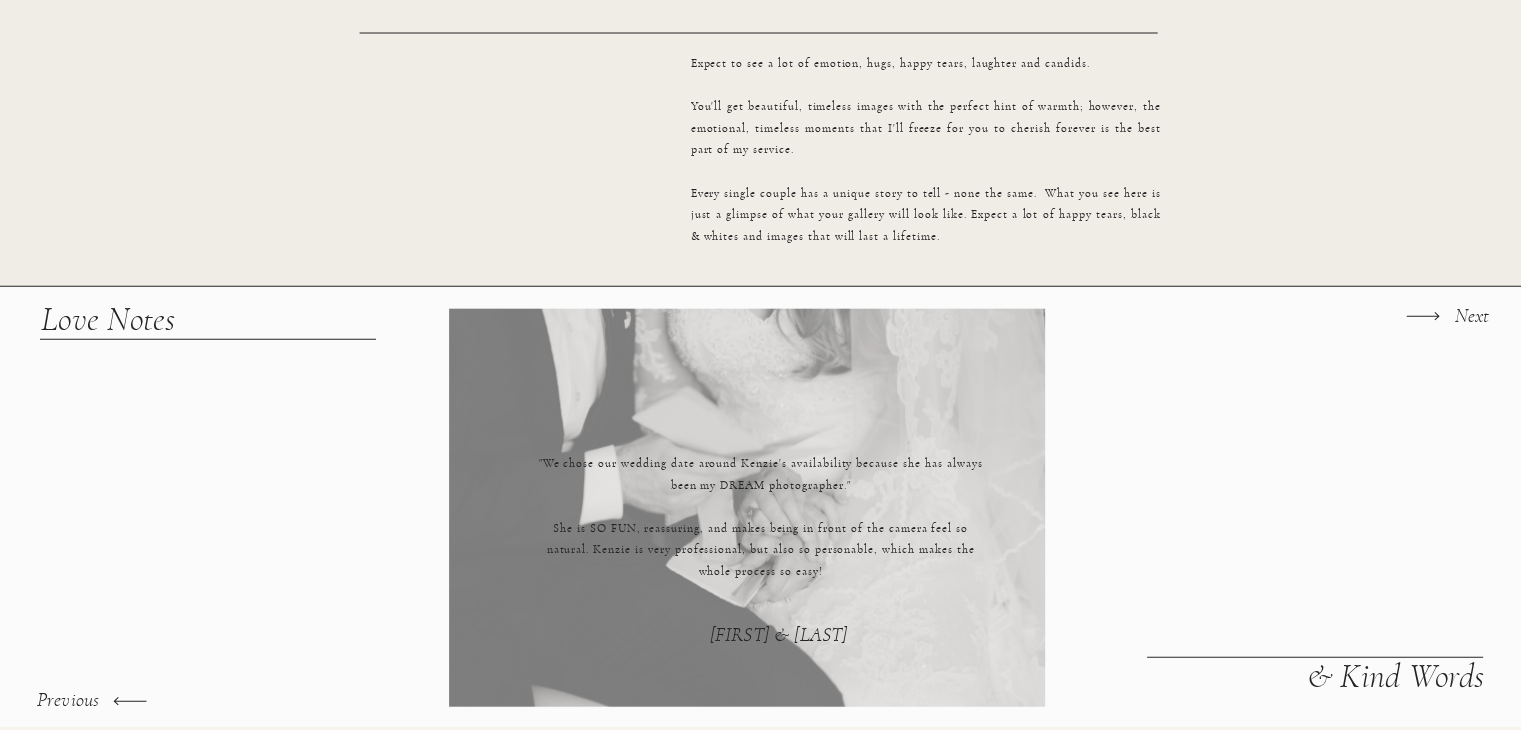click at bounding box center (1422, 316) 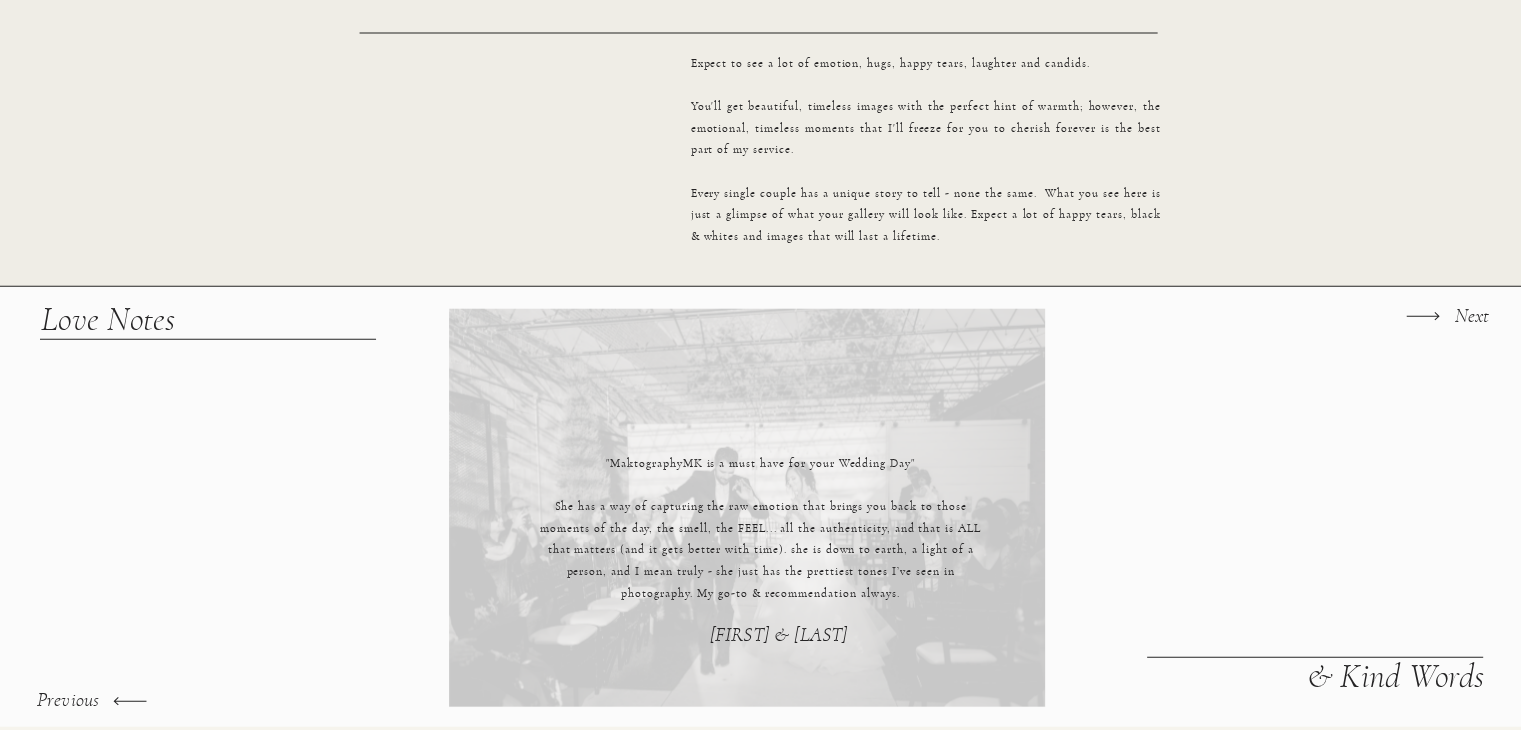 click at bounding box center (1422, 316) 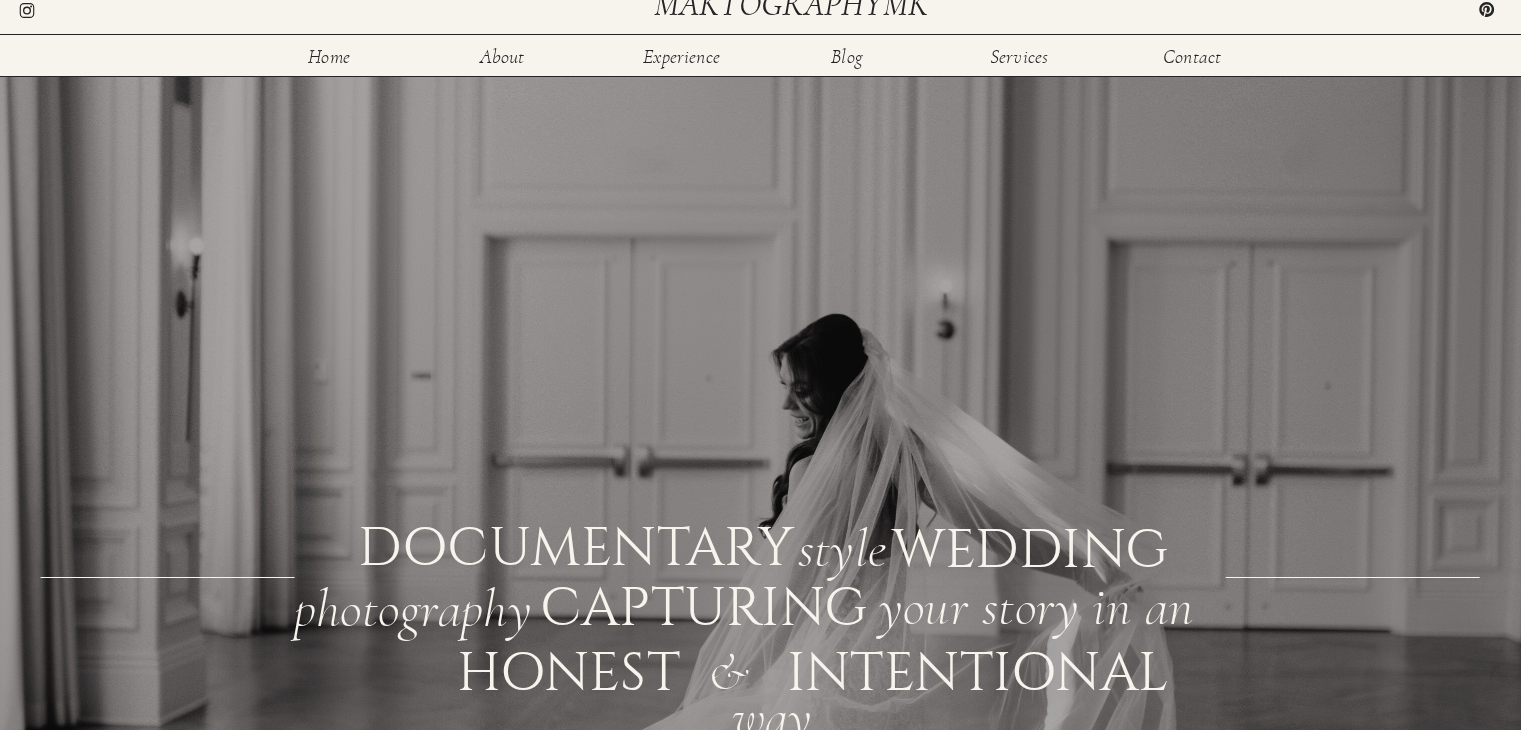 scroll, scrollTop: 0, scrollLeft: 0, axis: both 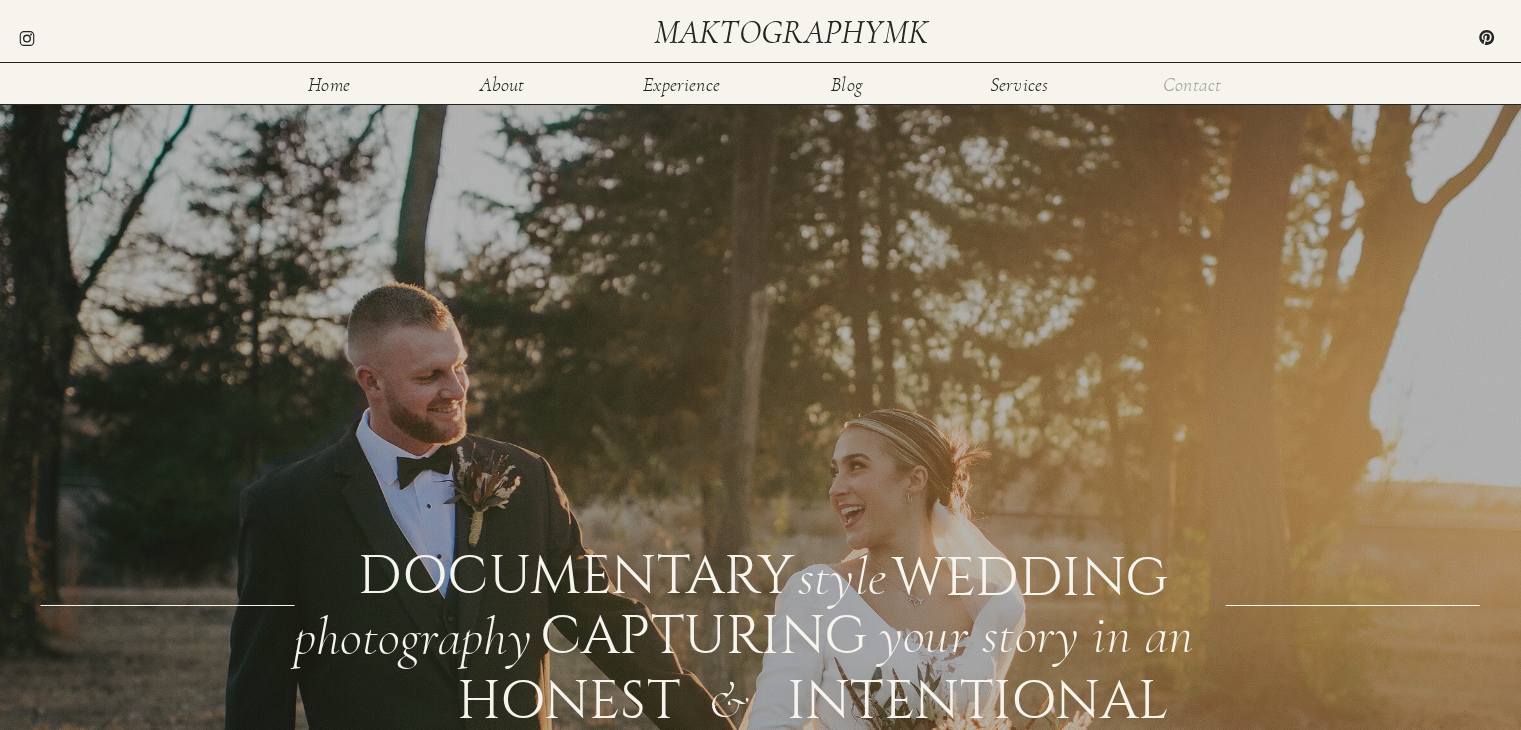 click on "Contact" at bounding box center [1192, 83] 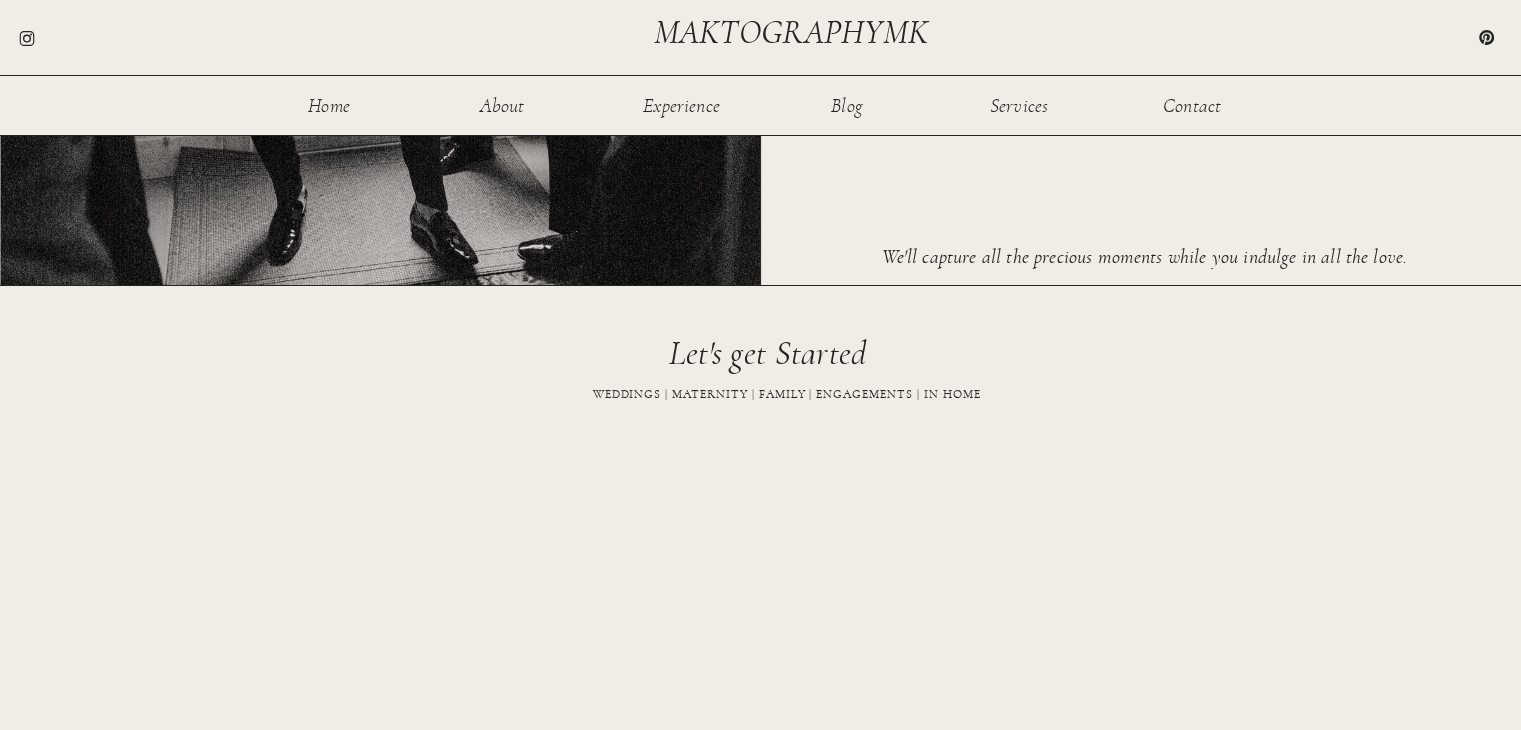scroll, scrollTop: 680, scrollLeft: 0, axis: vertical 